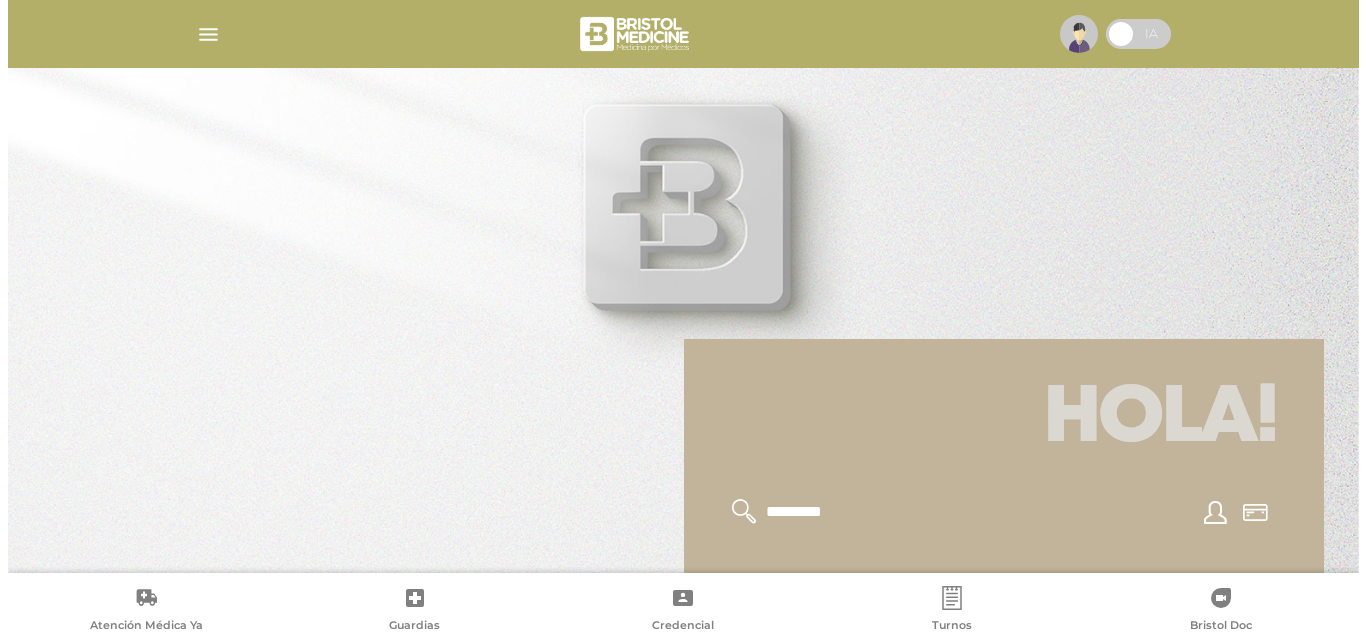 scroll, scrollTop: 0, scrollLeft: 0, axis: both 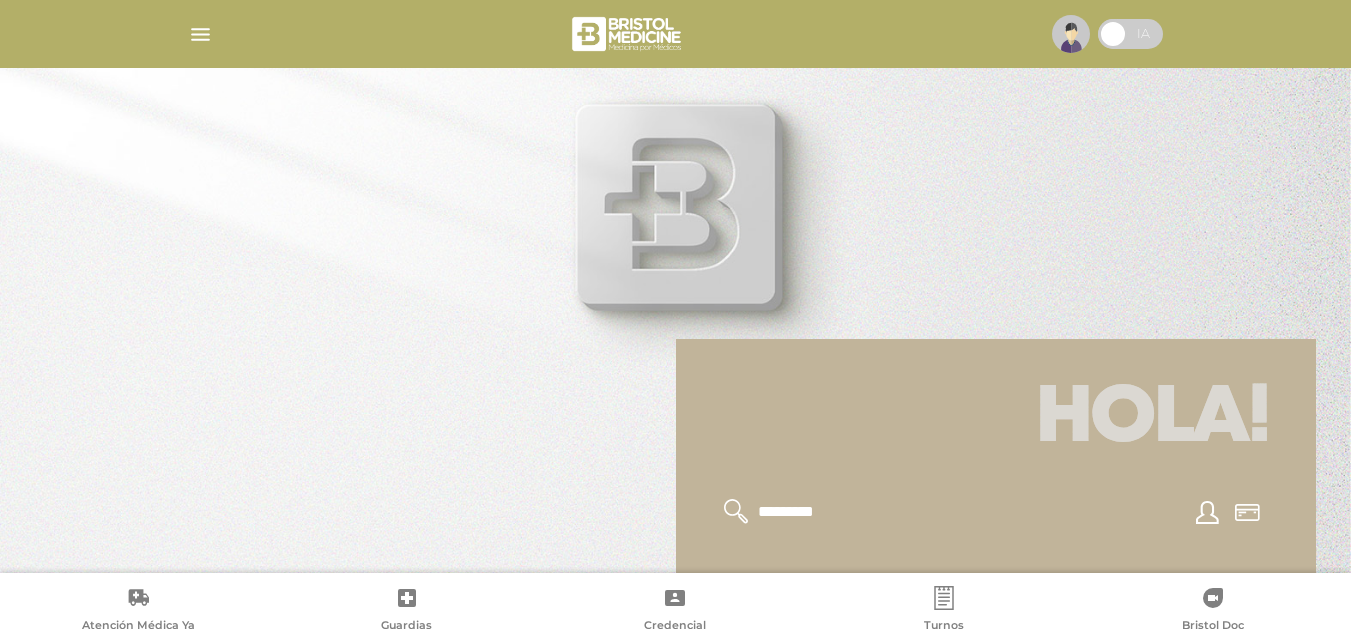 click on "Guardias" at bounding box center (406, 627) 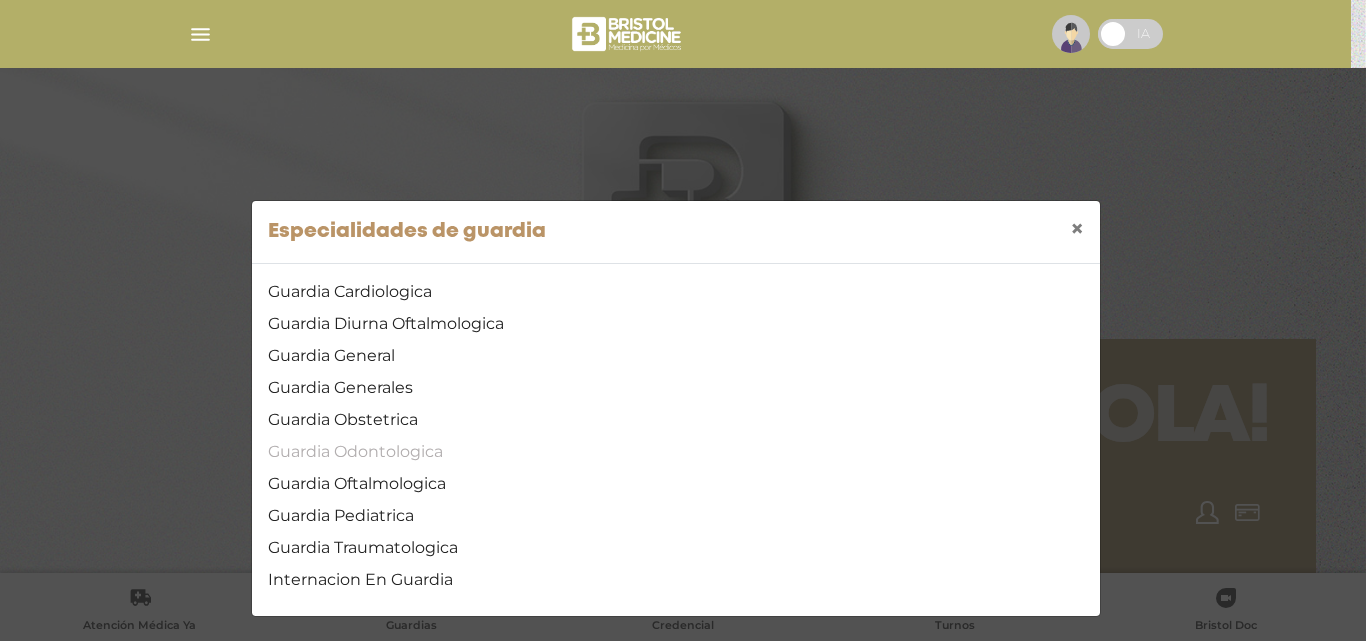 click on "Guardia Odontologica" at bounding box center [676, 452] 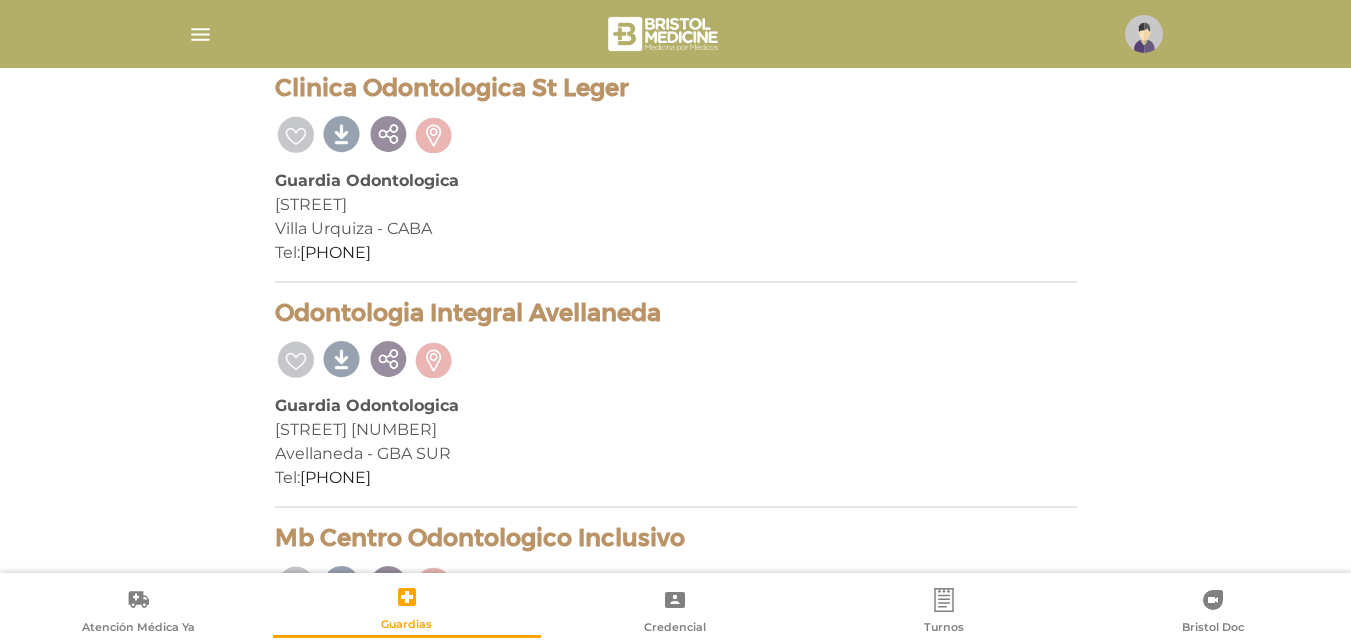 scroll, scrollTop: 1024, scrollLeft: 0, axis: vertical 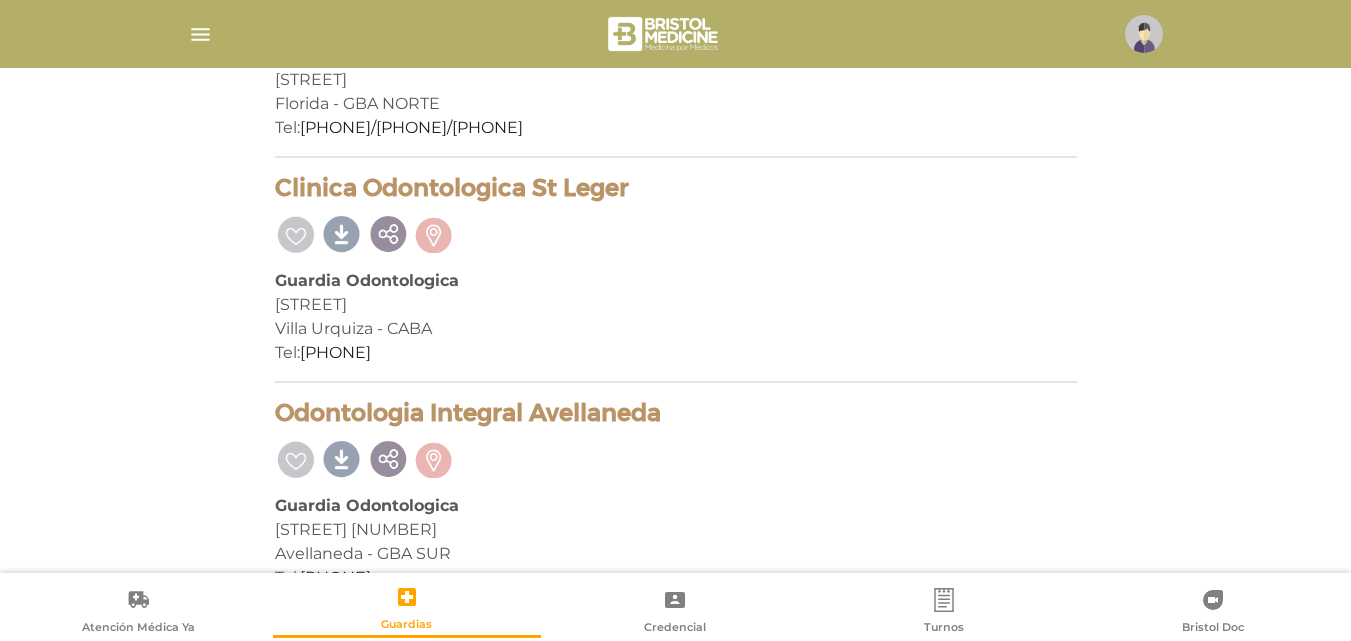 drag, startPoint x: 262, startPoint y: 199, endPoint x: 678, endPoint y: 169, distance: 417.08032 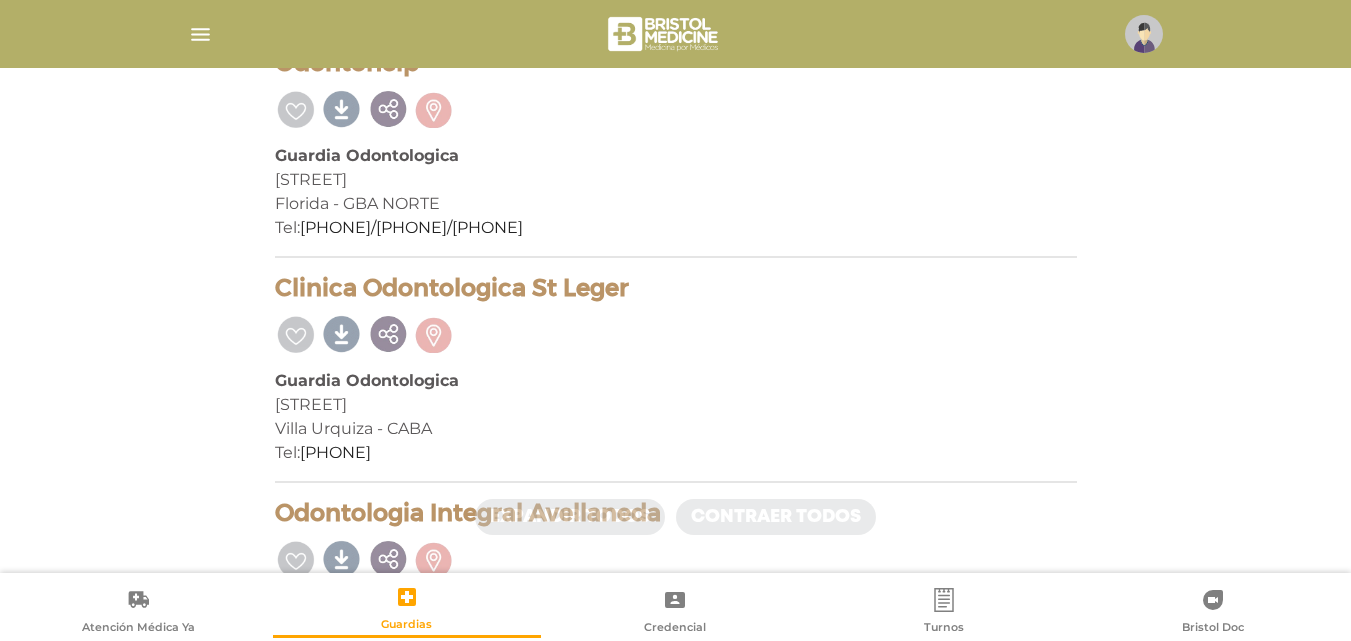 scroll, scrollTop: 1024, scrollLeft: 0, axis: vertical 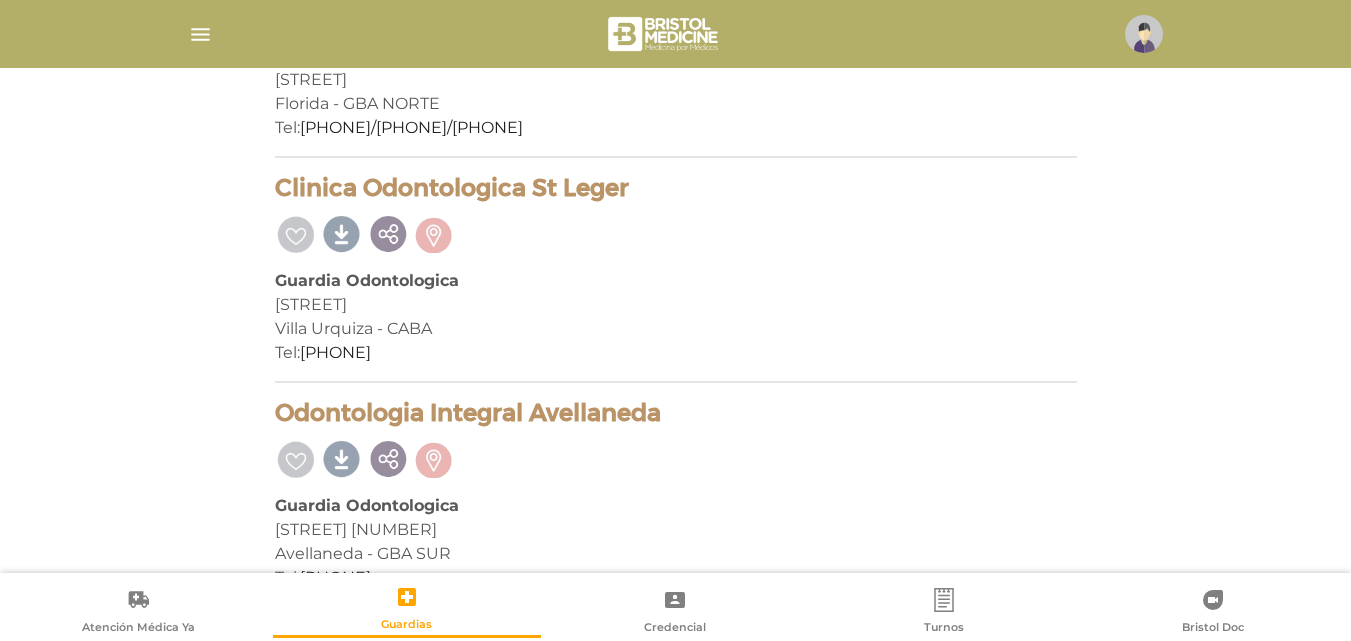 click at bounding box center [1144, 34] 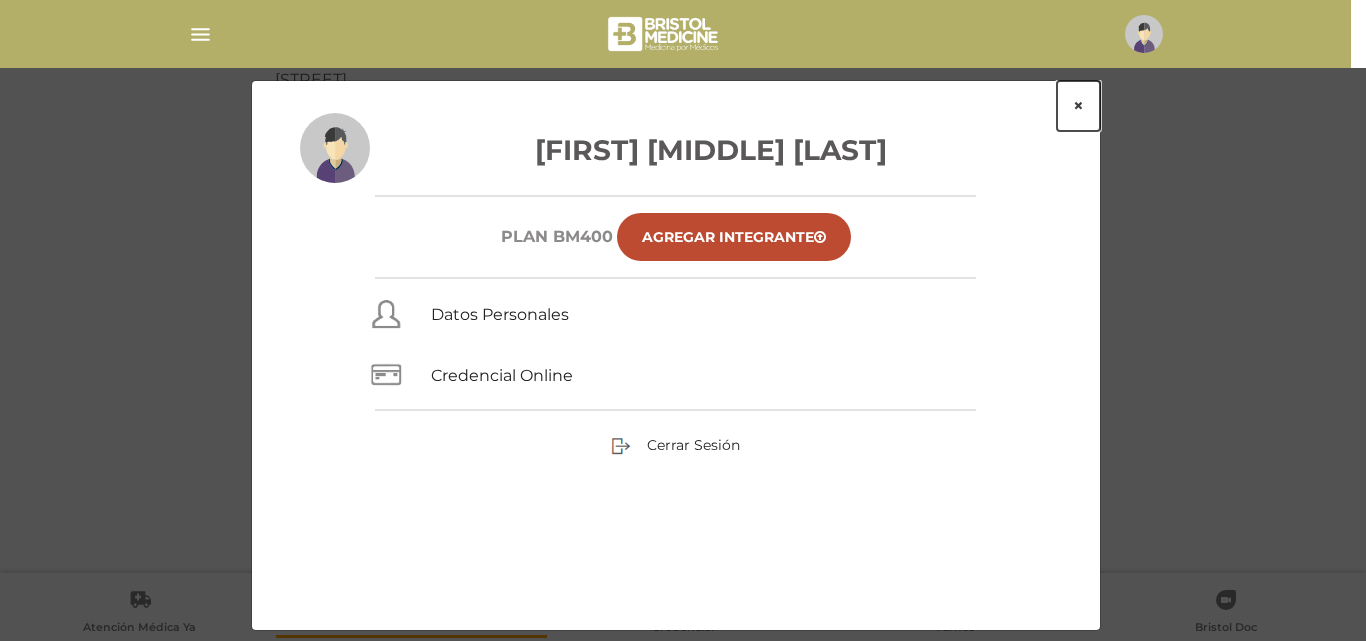 click on "×" at bounding box center (1078, 106) 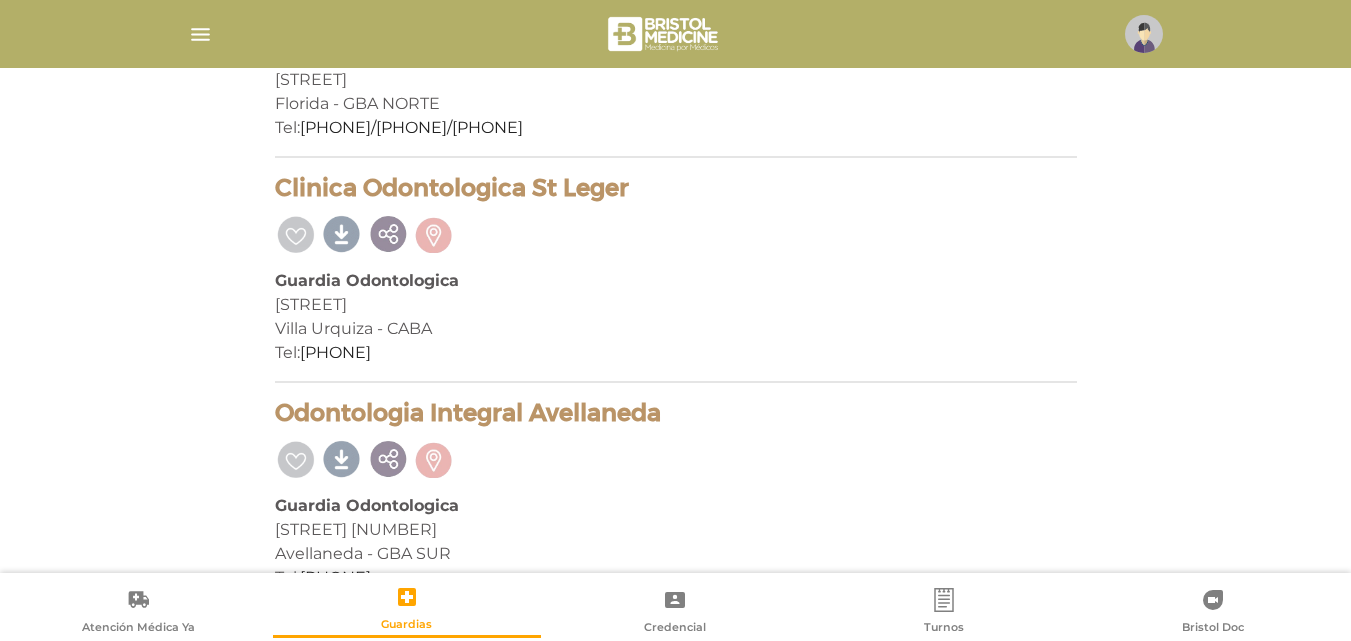 click on "Servicios de Guardia
7 prestadores  encontrados
On Demand!
mostrar en mi área
Mostrar en mapa
Demasiados resultados. Refiná la búsqueda para cargar el mapa.
cargando mapa
Centro Oeste
Guardia Odontologica 																							 Av De Mayo 1598 												 Ramos Mejia - GBA OESTE 												 Tel:  4654-1412" at bounding box center [676, 202] 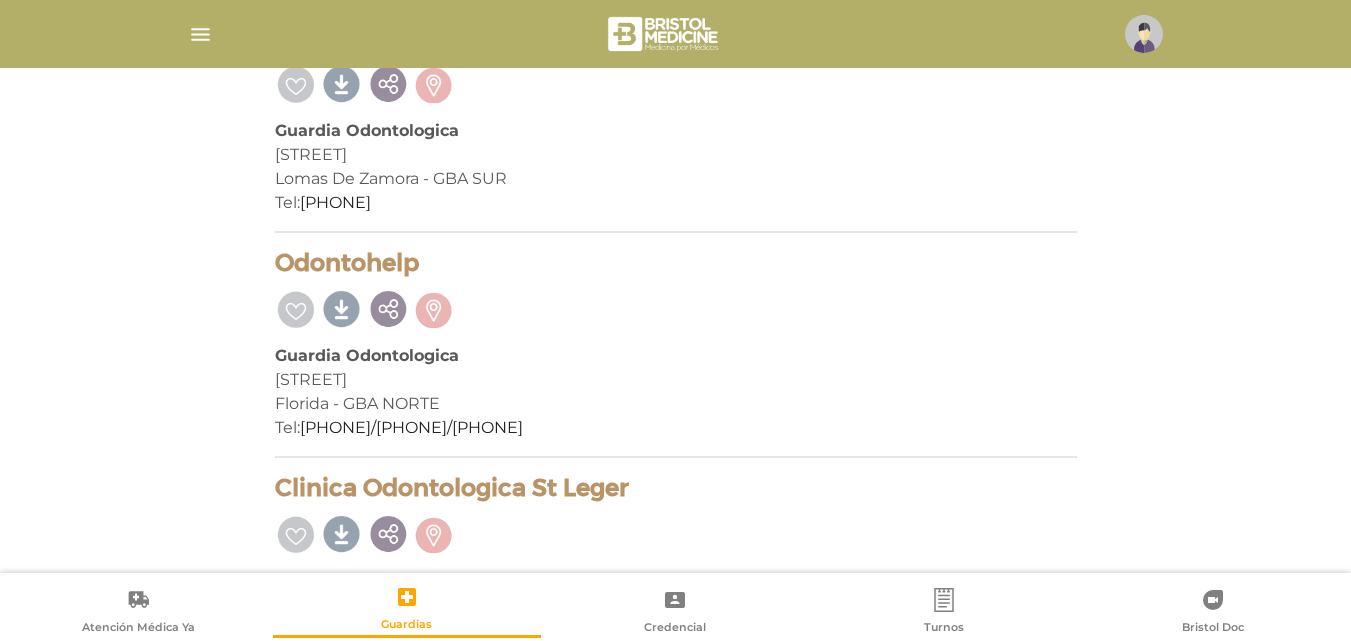 scroll, scrollTop: 24, scrollLeft: 0, axis: vertical 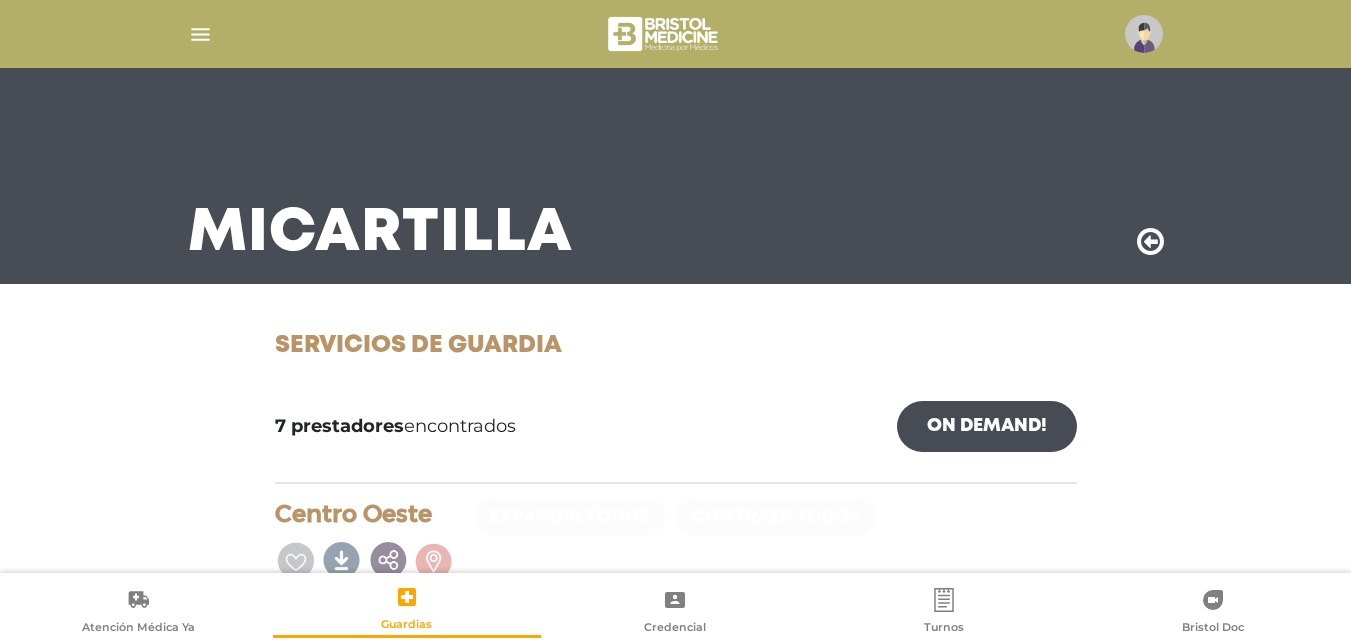 click at bounding box center [1150, 242] 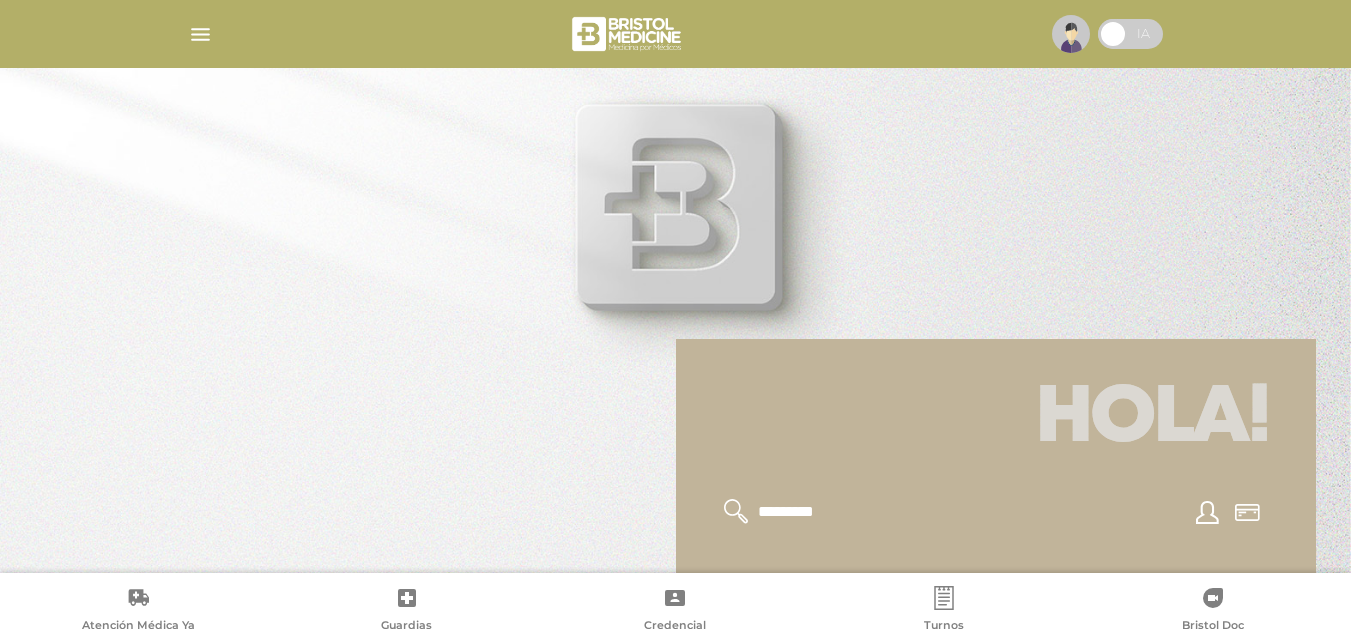 scroll, scrollTop: 0, scrollLeft: 0, axis: both 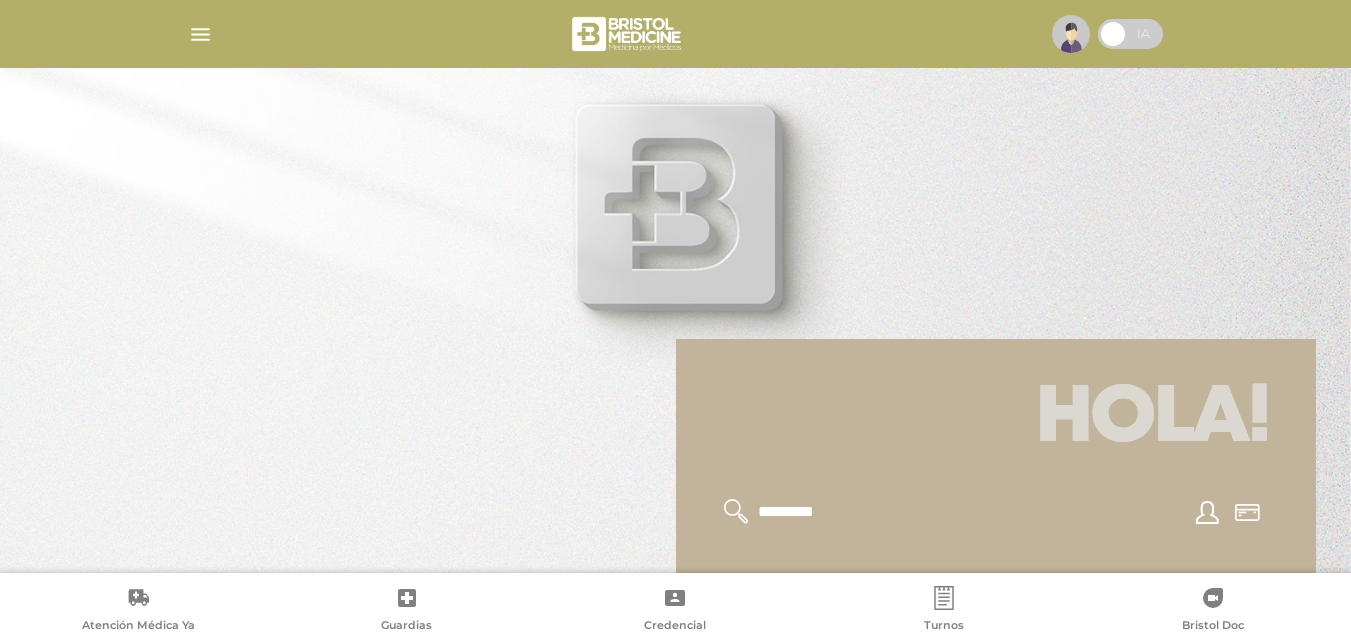 click at bounding box center [676, 34] 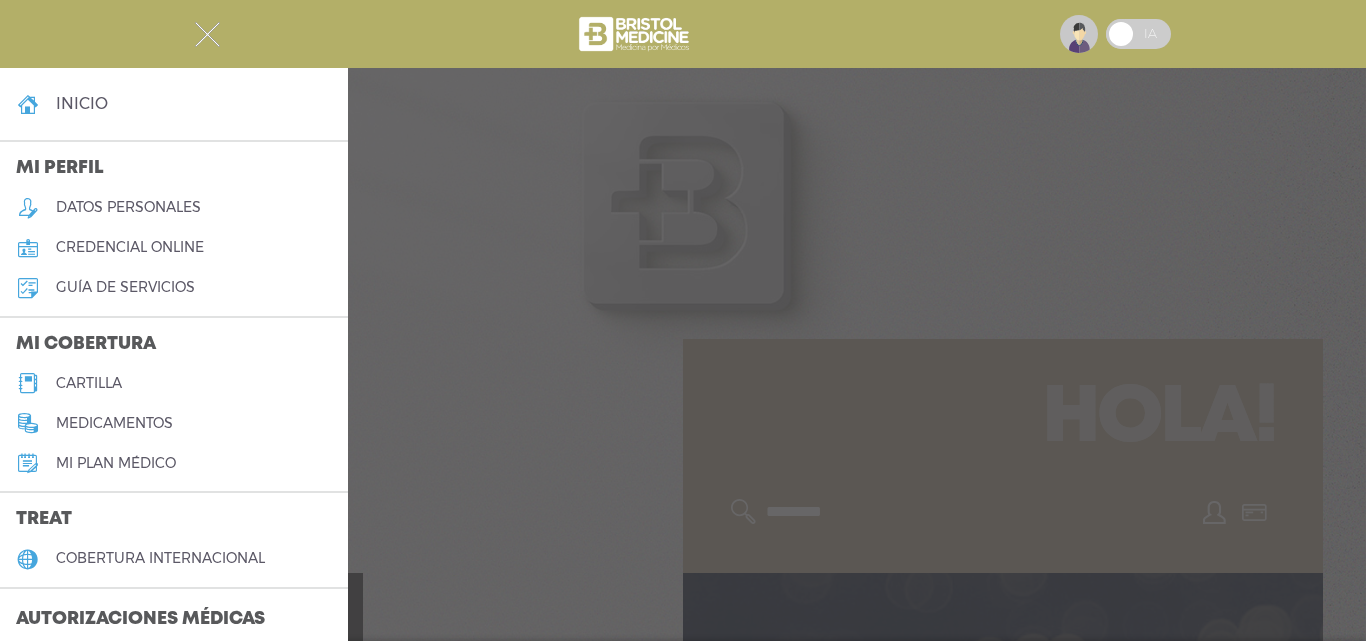 click on "cartilla" at bounding box center (174, 383) 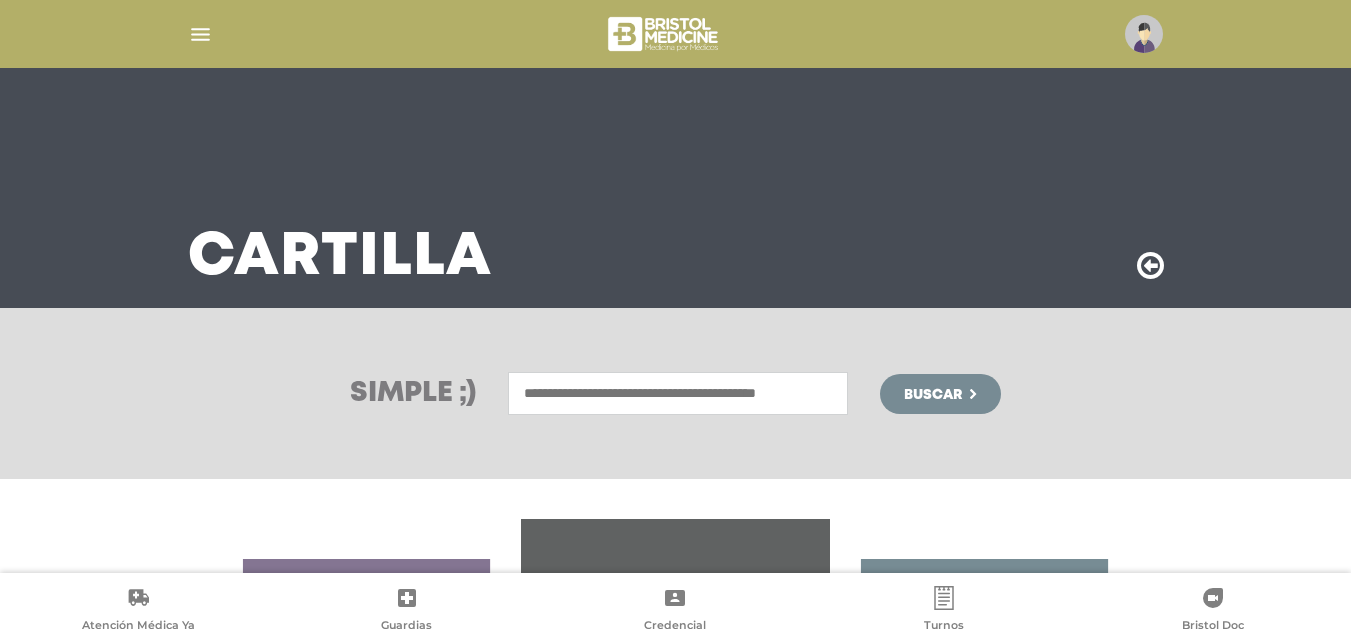 scroll, scrollTop: 0, scrollLeft: 0, axis: both 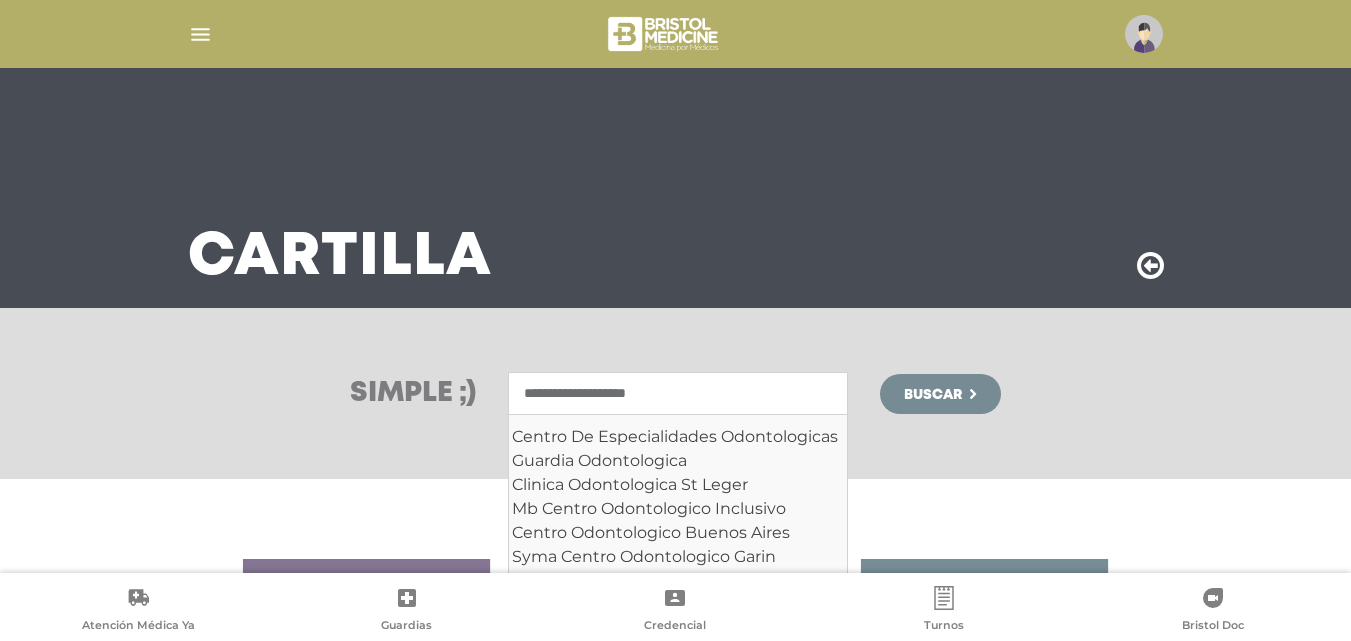 type on "**********" 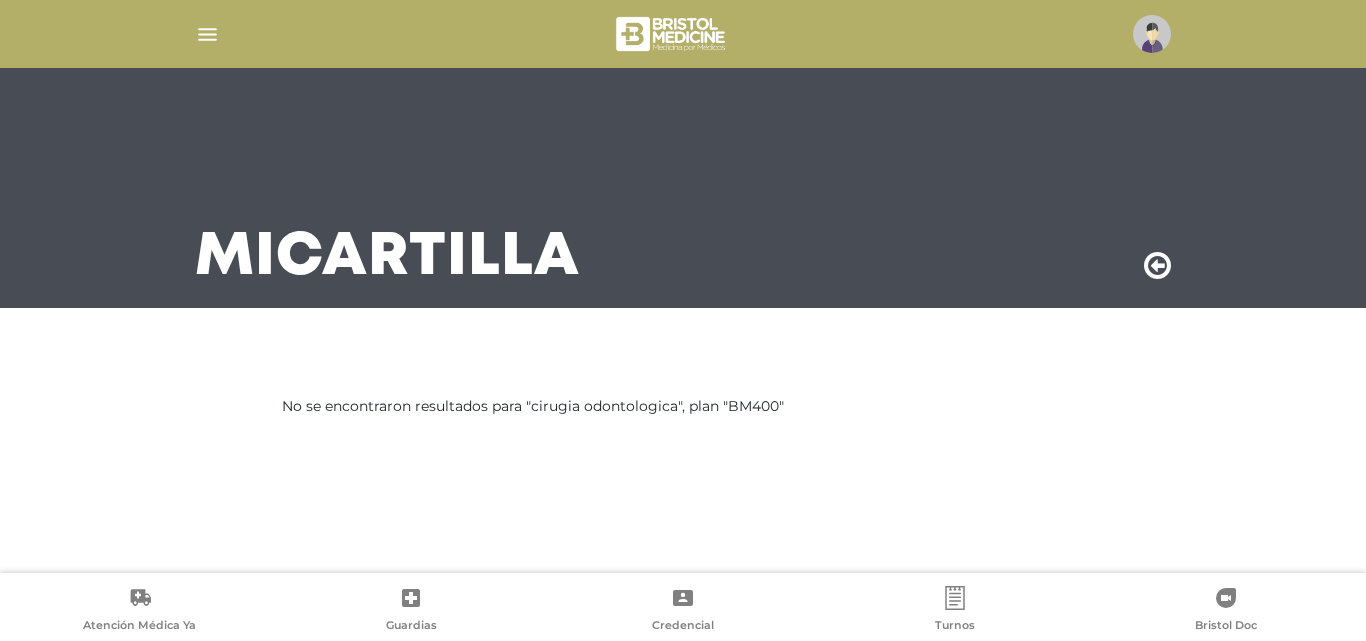 scroll, scrollTop: 0, scrollLeft: 0, axis: both 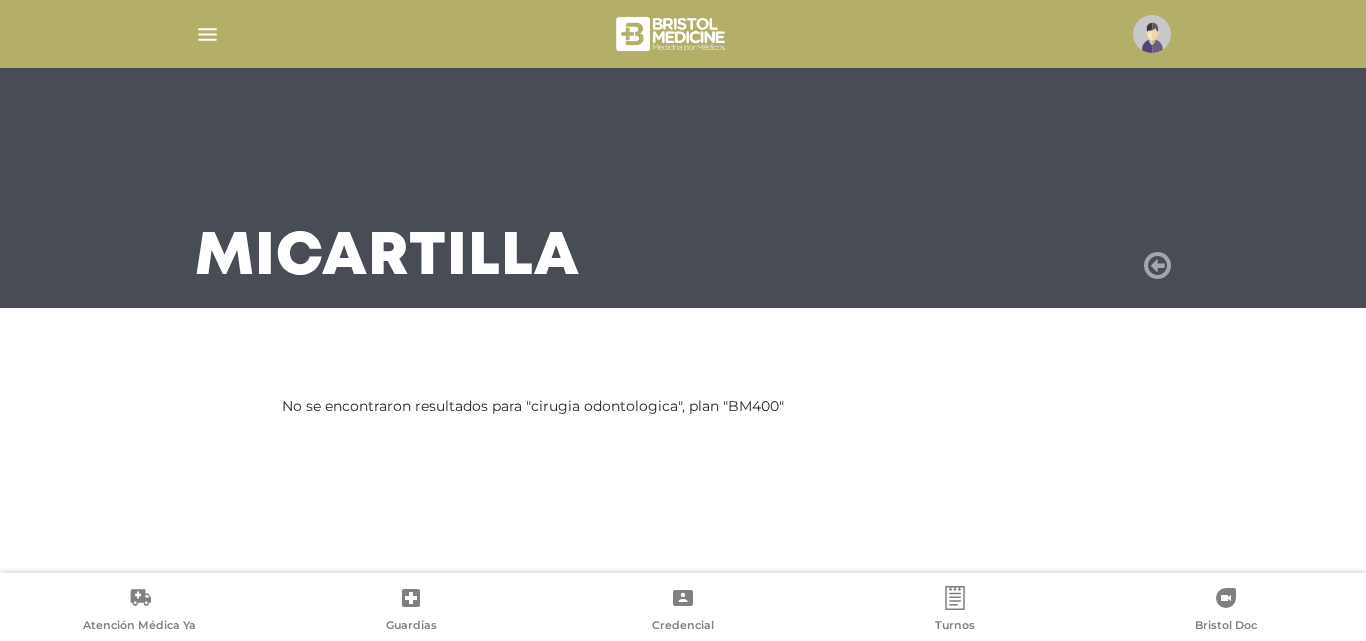 click at bounding box center [1157, 266] 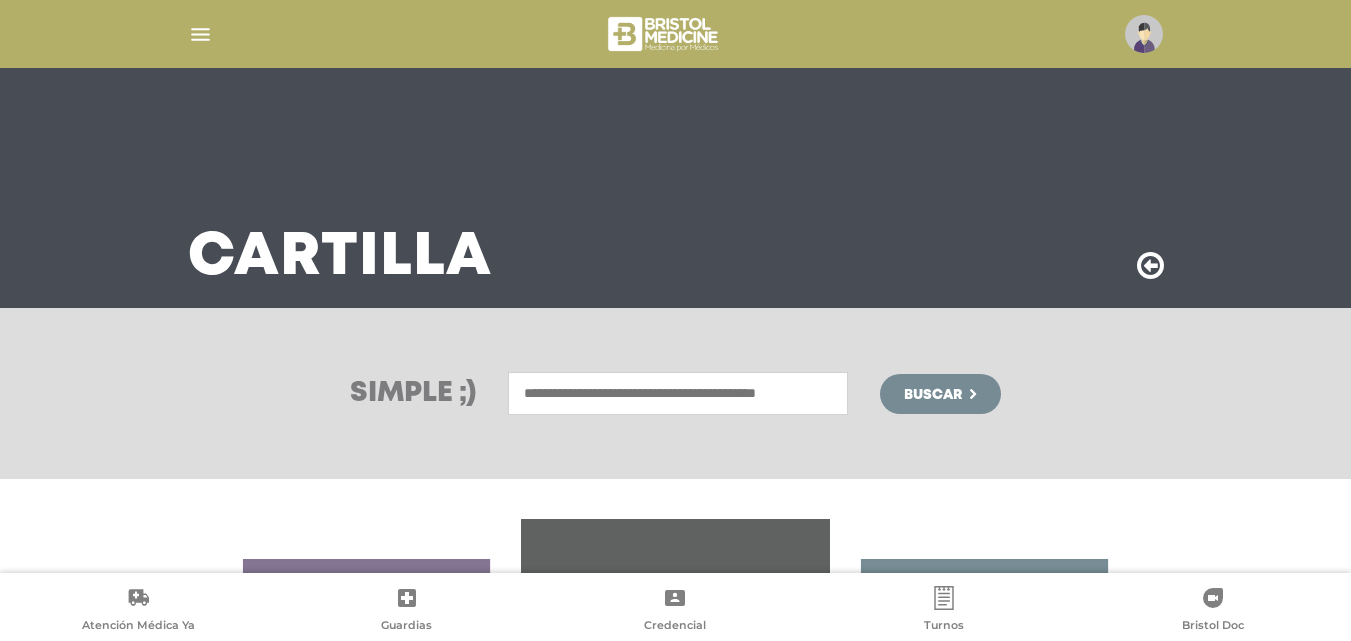 scroll, scrollTop: 0, scrollLeft: 0, axis: both 